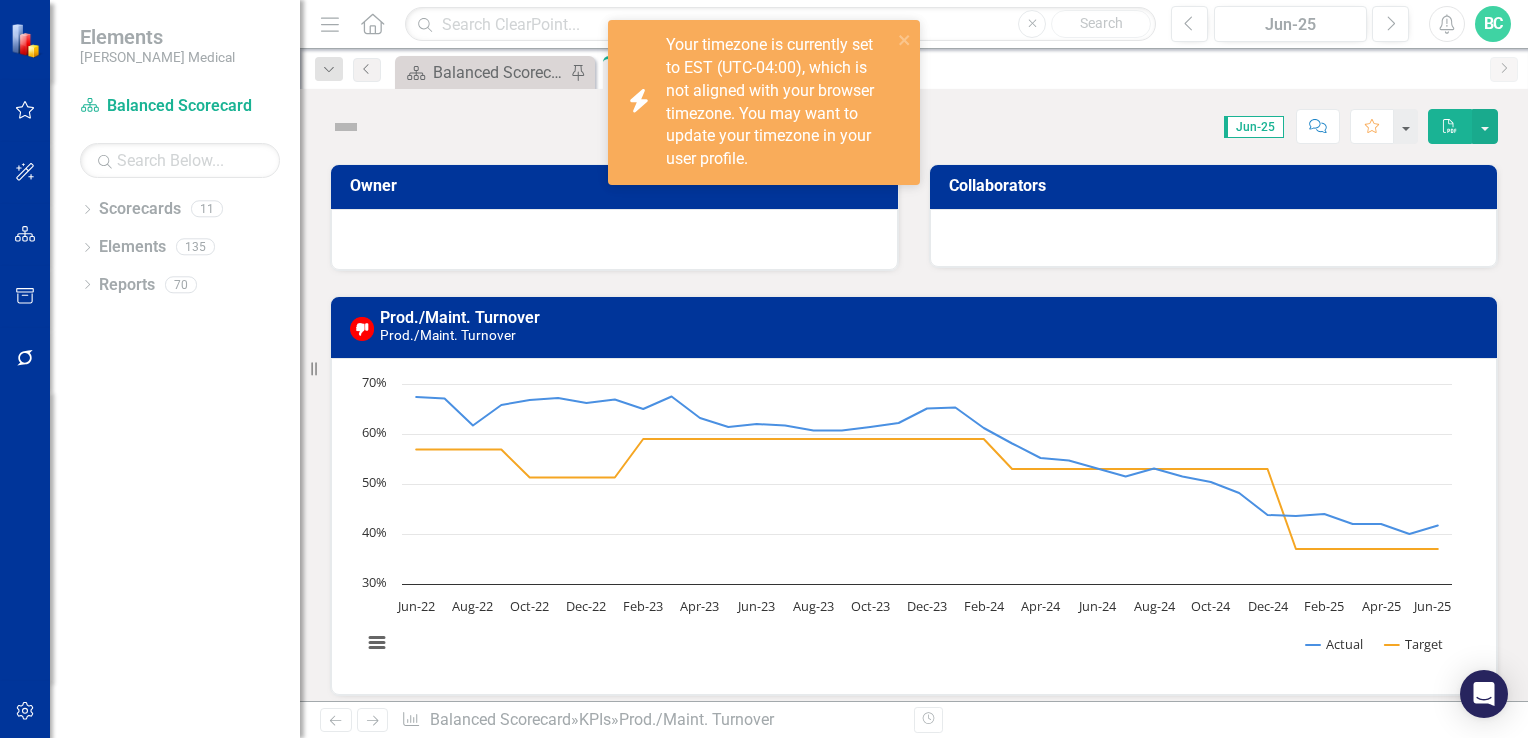 scroll, scrollTop: 0, scrollLeft: 0, axis: both 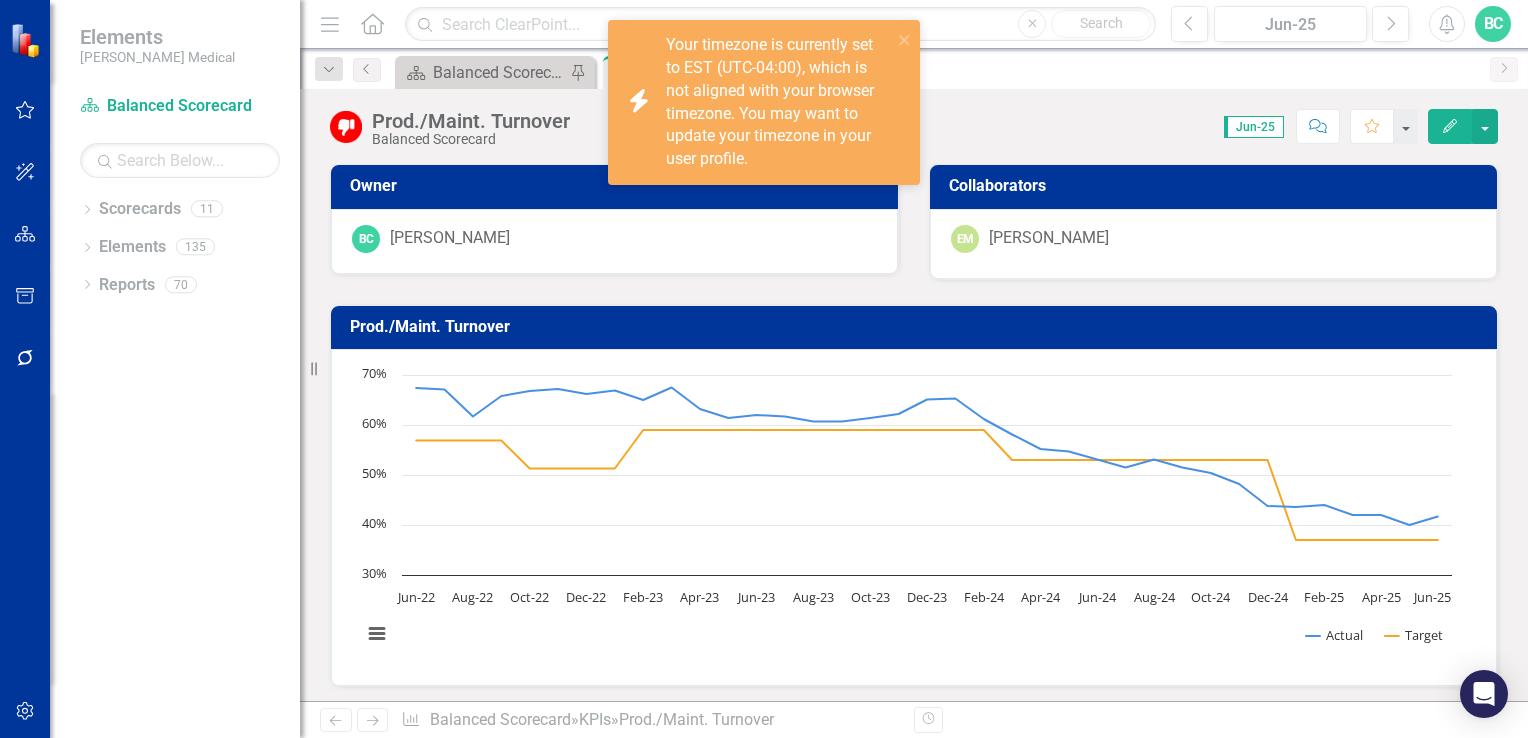 click on "Score: 0.00 Jun-25 Completed  Comment Favorite Edit" at bounding box center (1039, 126) 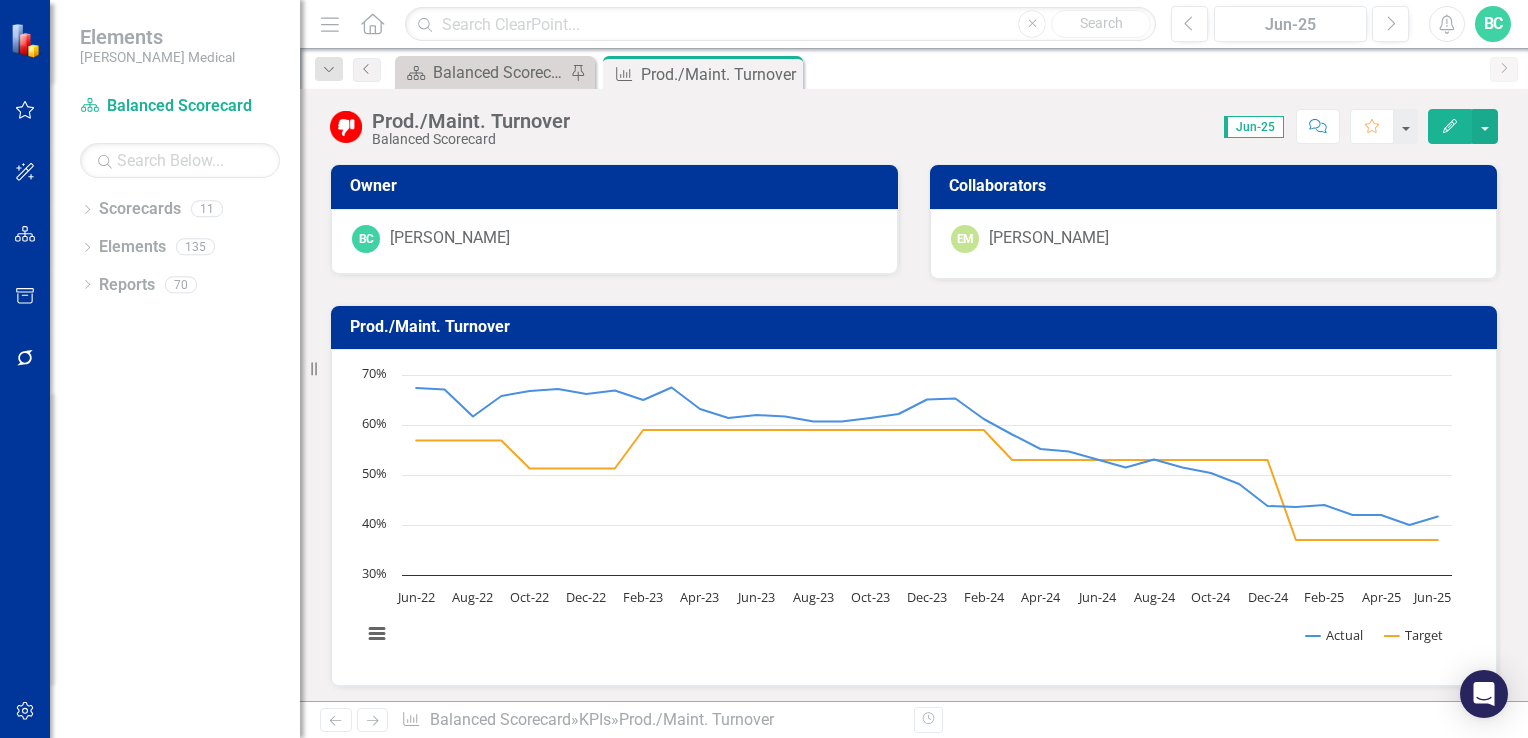 click on "Chart Line chart with 2 lines. The chart has 1 X axis displaying categories.  The chart has 1 Y axis displaying values. Data ranges from 37 to 67.5. Created with Highcharts 11.4.8 Chart context menu Actual Target Jun-22 Aug-22 Oct-22 Dec-22 Feb-23 Apr-23 Jun-23 Aug-23 Oct-23 Dec-23 Feb-24 Apr-24 Jun-24 Aug-24 Oct-24 Dec-24 Feb-25 Apr-25 Jun-25 30% 40% 50% 60% 70% Target ​ Nov-23: 59% ​ End of interactive chart." at bounding box center (914, 517) 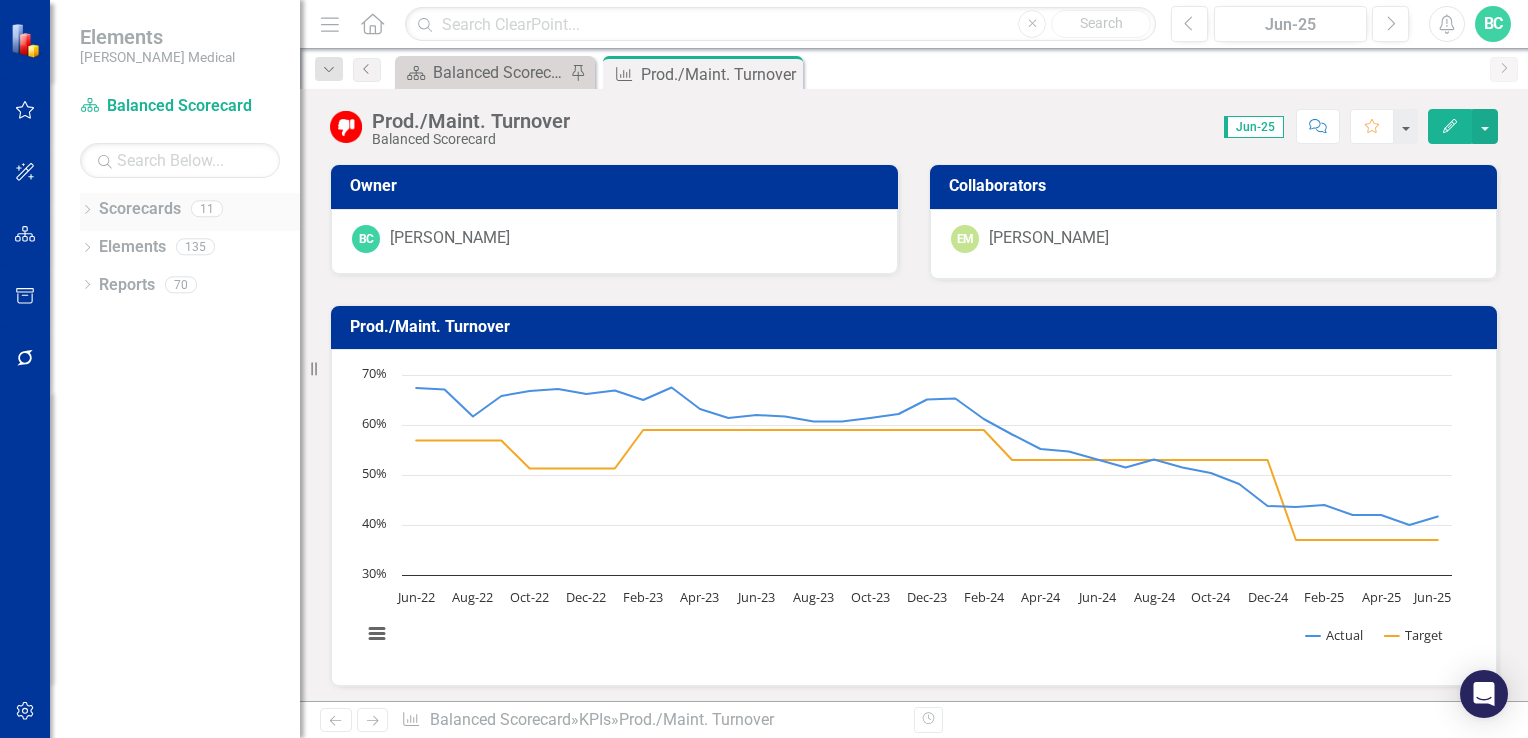 click on "Dropdown" 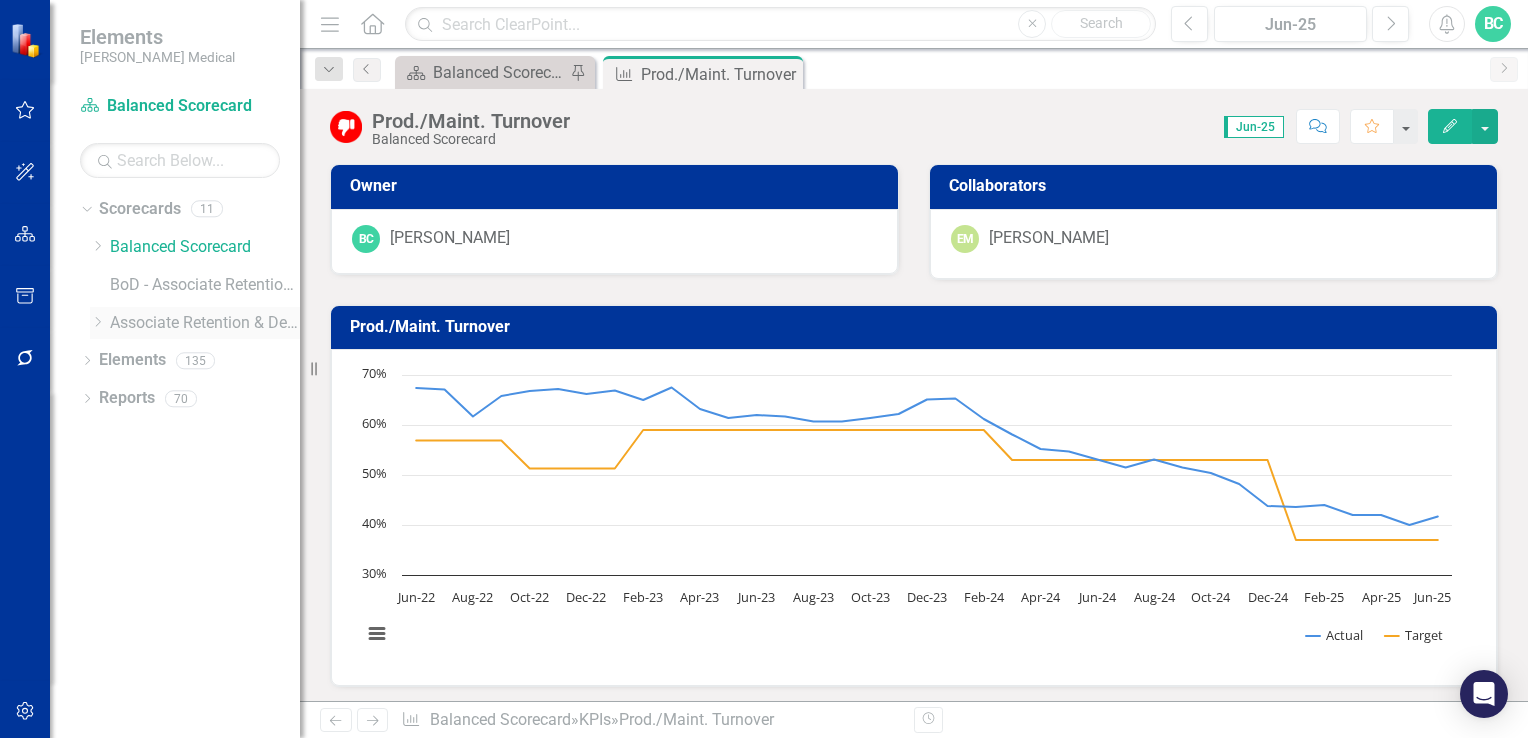 click on "Dropdown" at bounding box center (100, 322) 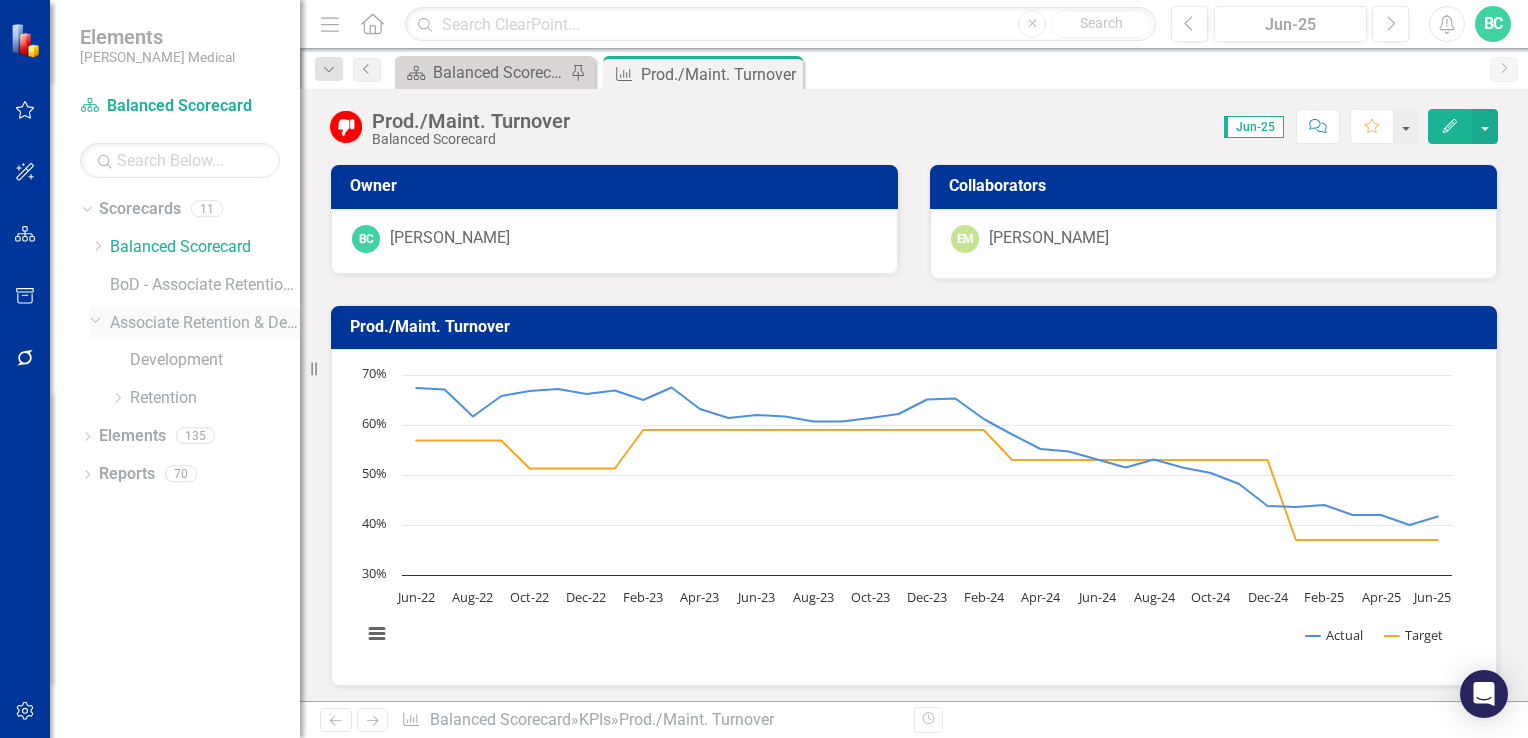 click on "Dropdown" 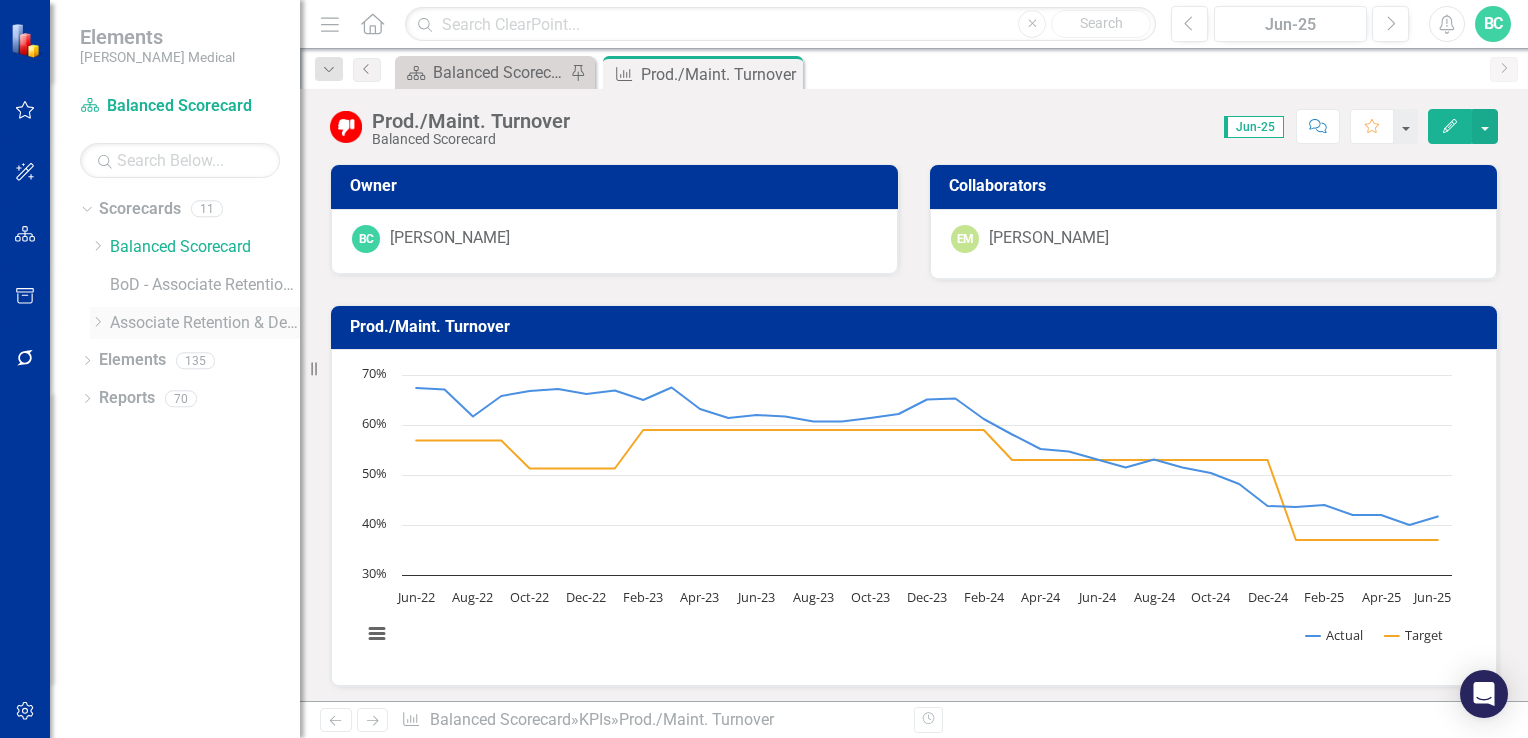 click 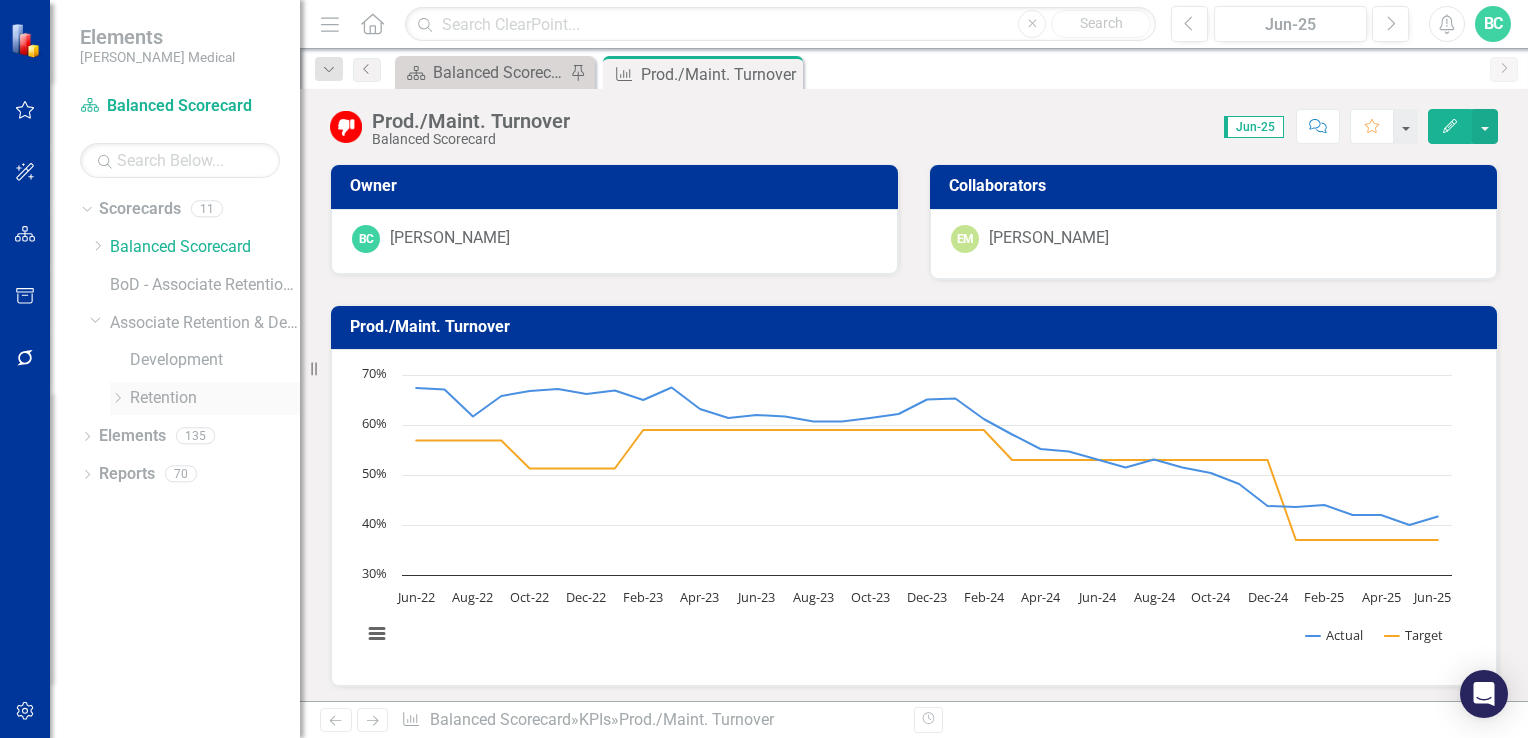 click on "Dropdown" 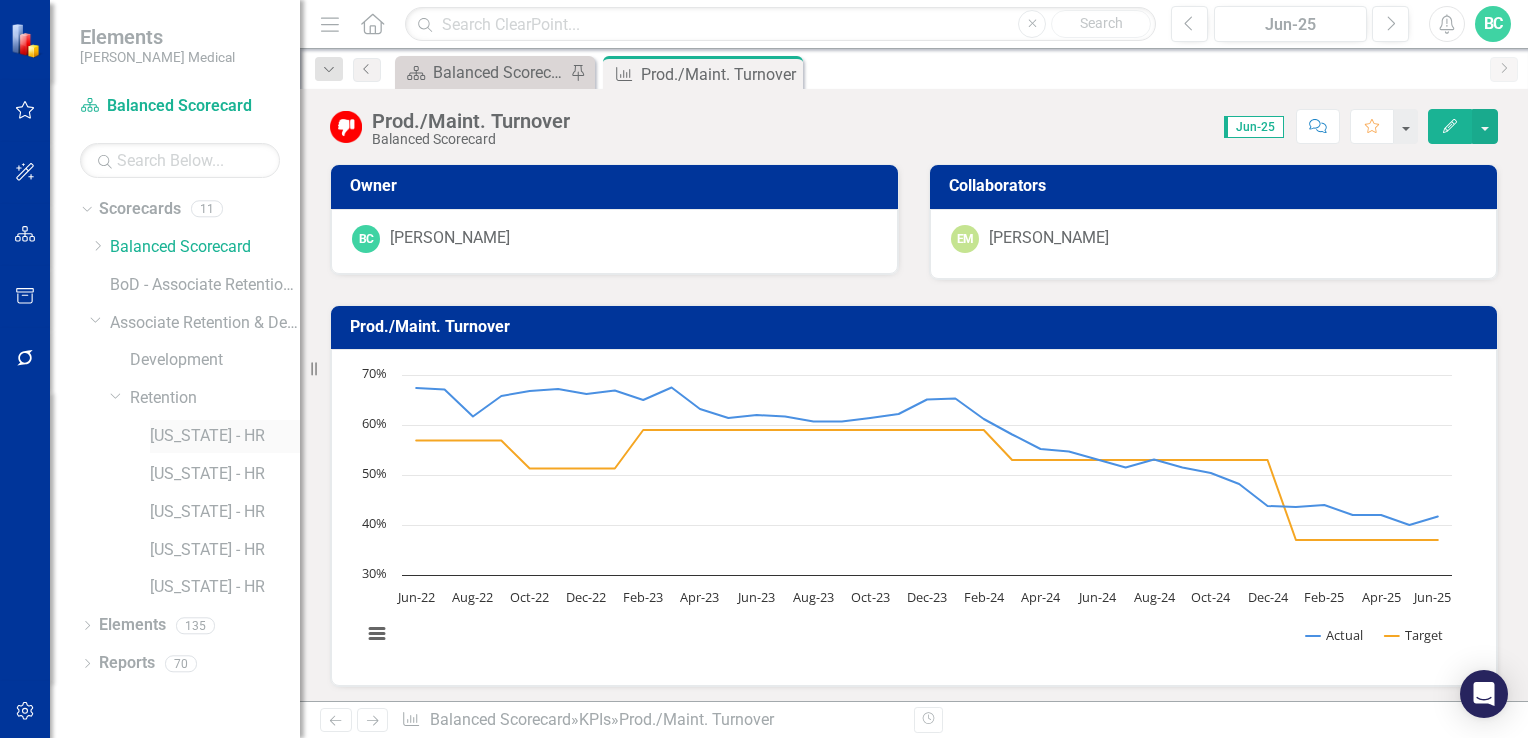 click on "[US_STATE] - HR" at bounding box center [225, 436] 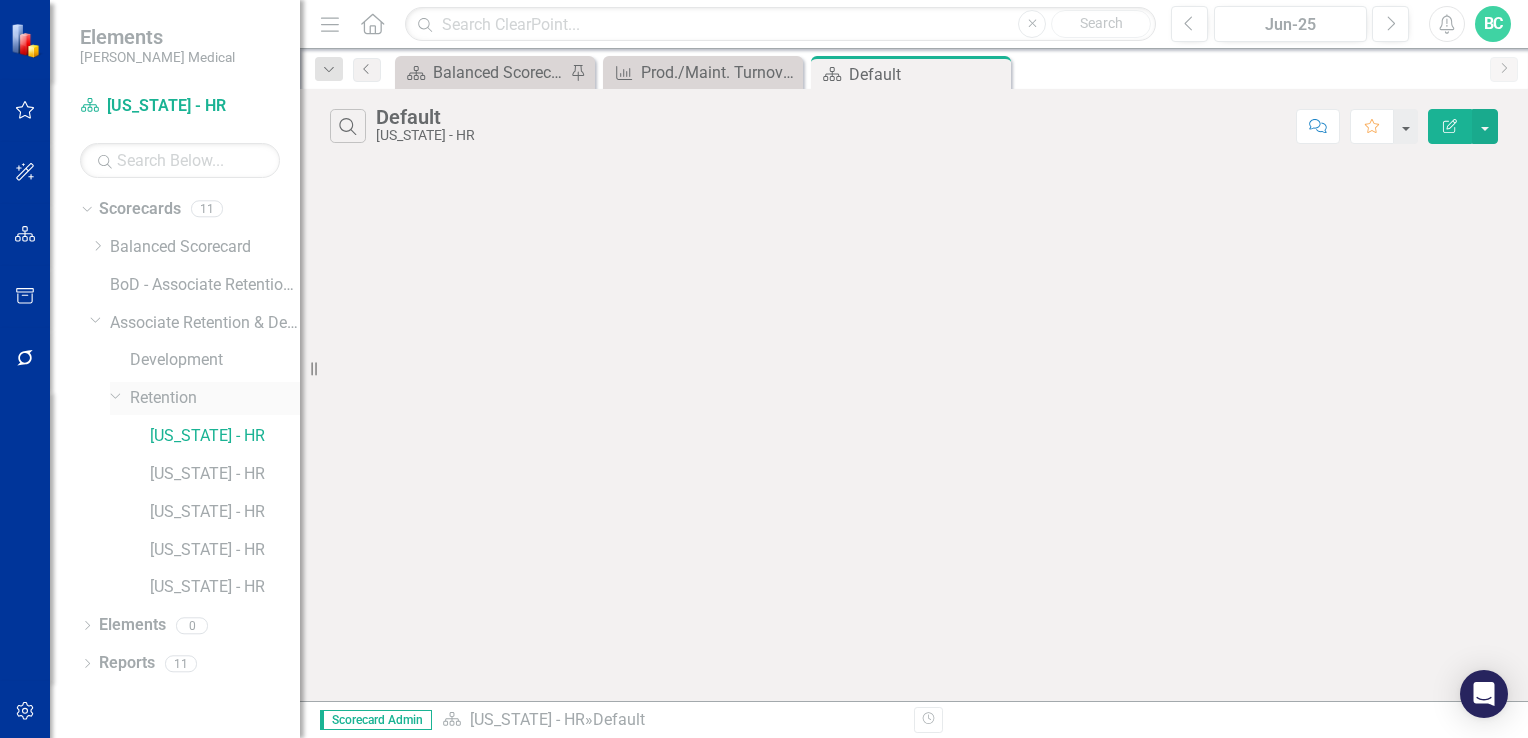 click on "Retention" at bounding box center [215, 398] 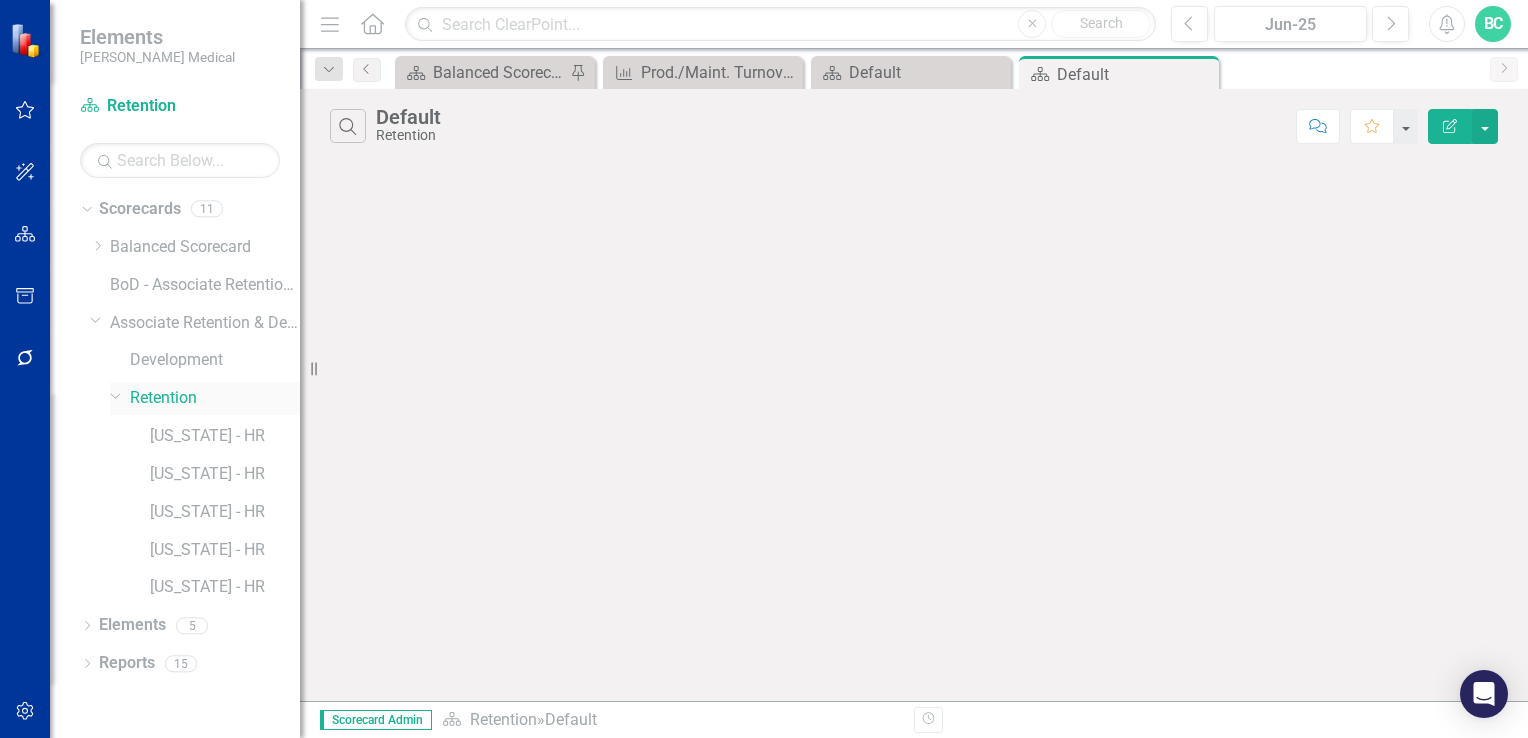 click on "Retention" at bounding box center (215, 398) 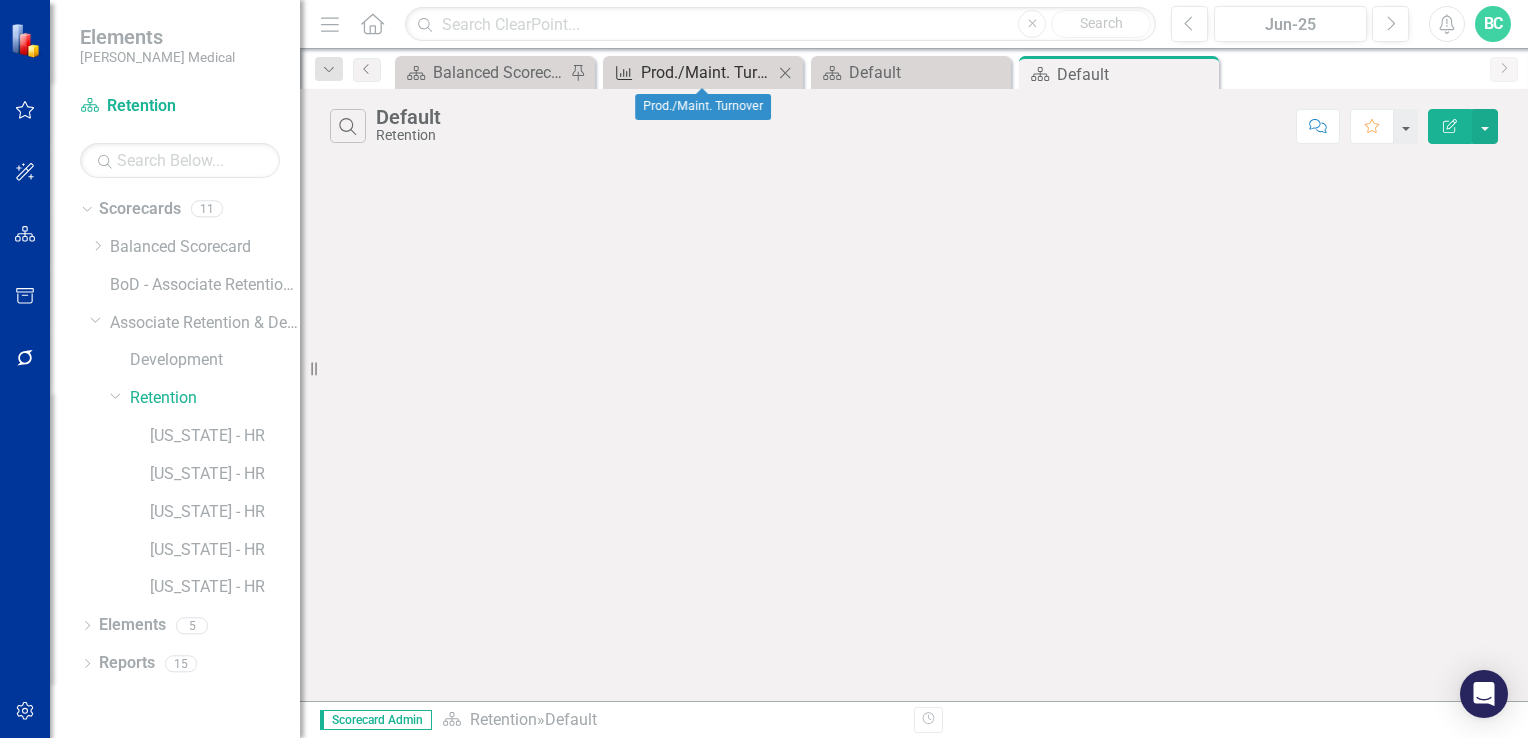 click on "Prod./Maint. Turnover" at bounding box center (707, 72) 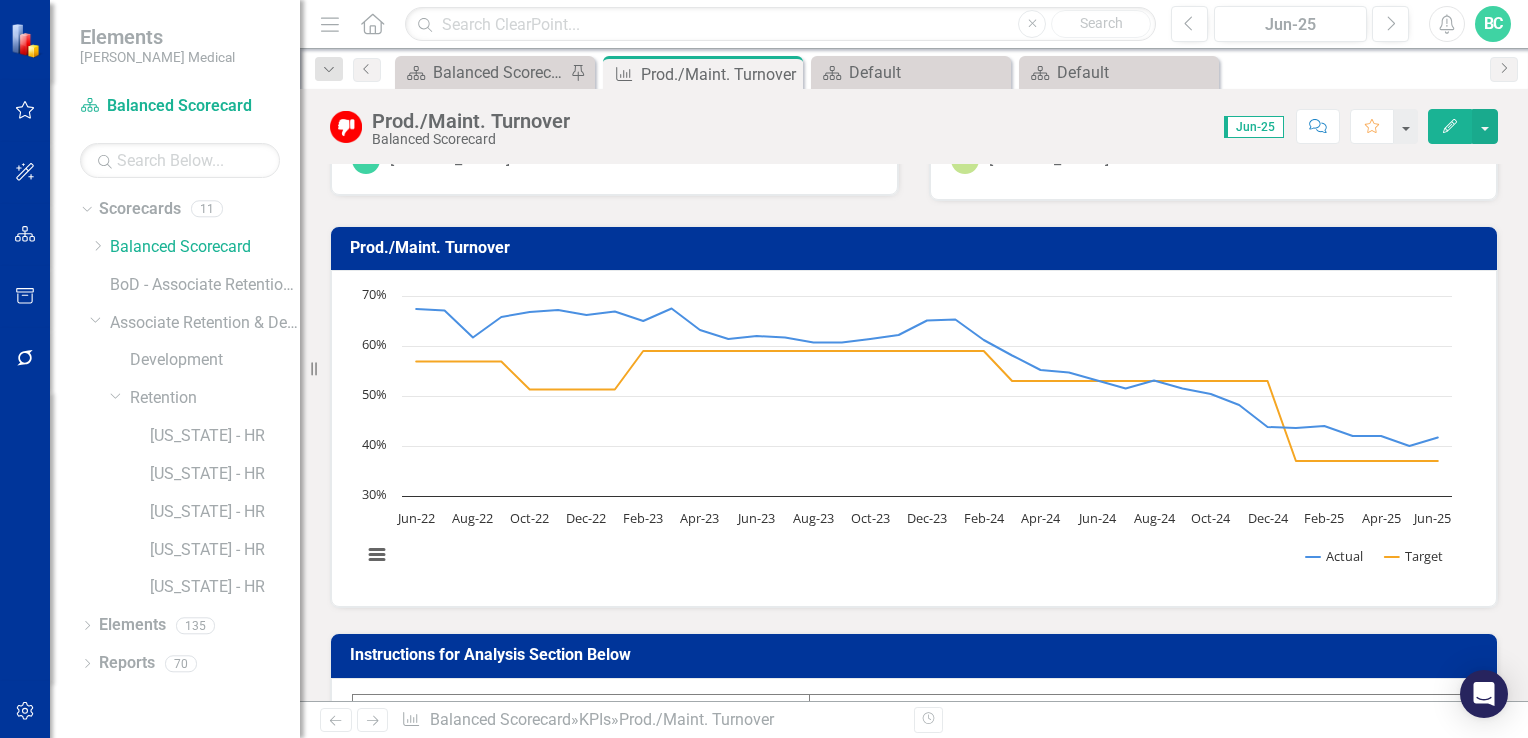 scroll, scrollTop: 88, scrollLeft: 0, axis: vertical 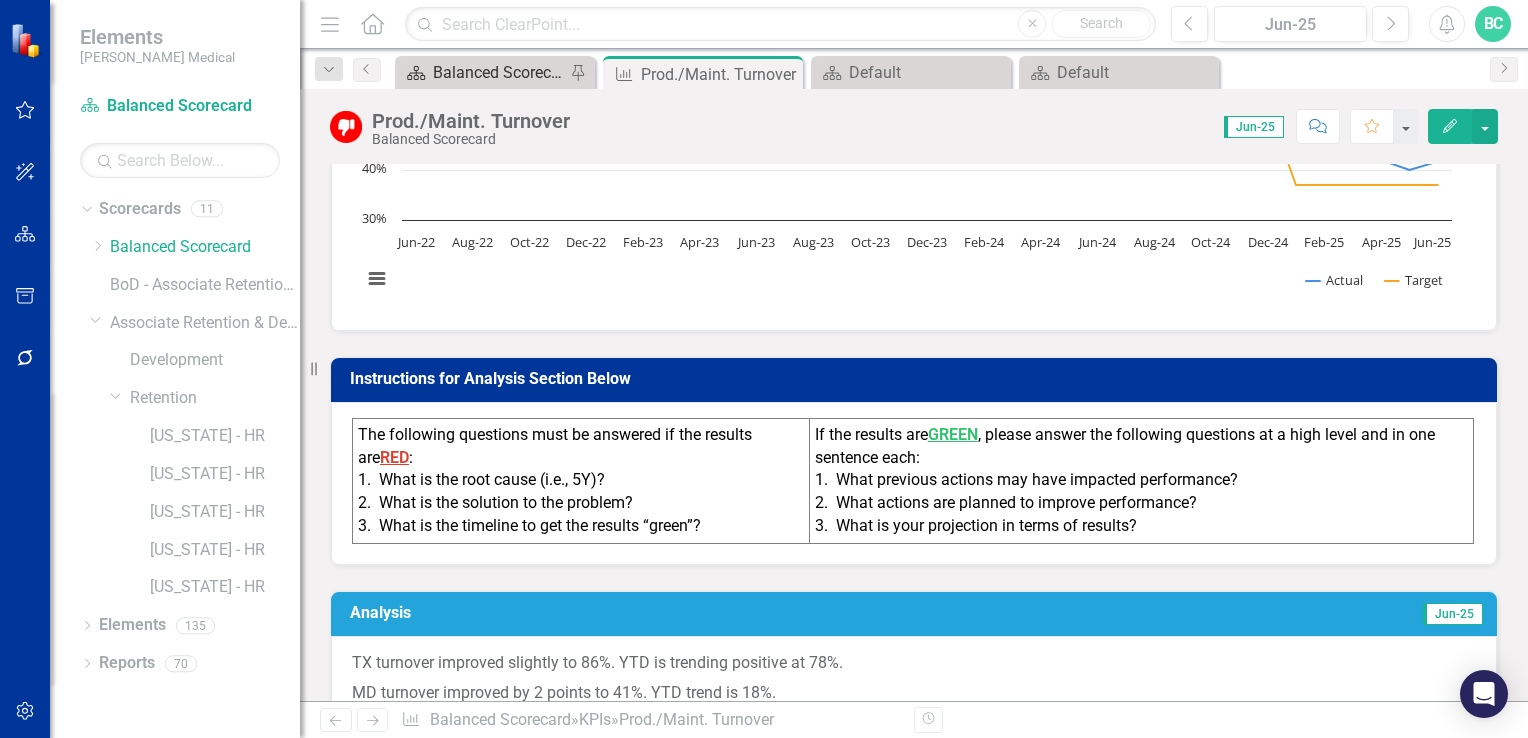 click on "Balanced Scorecard Welcome Page" at bounding box center (499, 72) 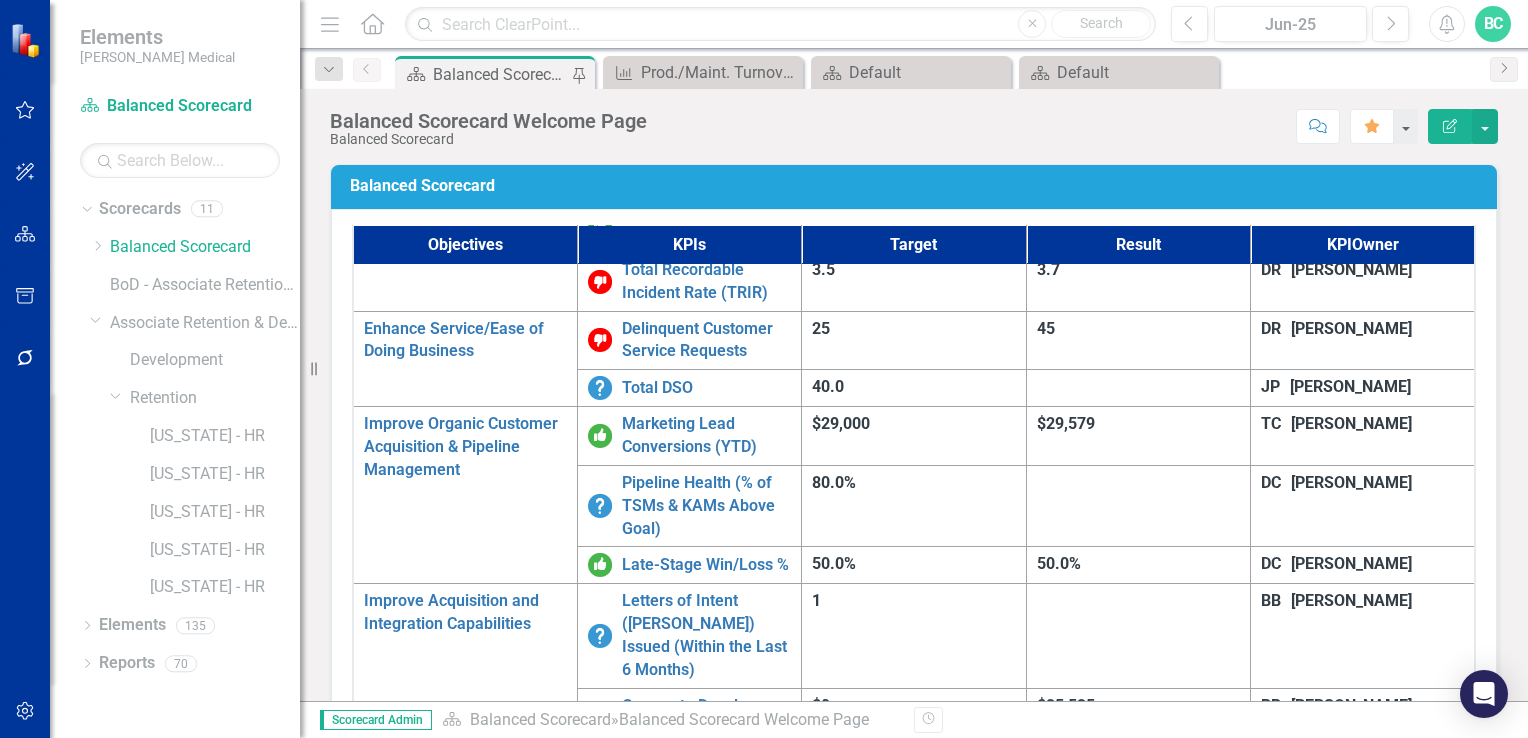 scroll, scrollTop: 1256, scrollLeft: 0, axis: vertical 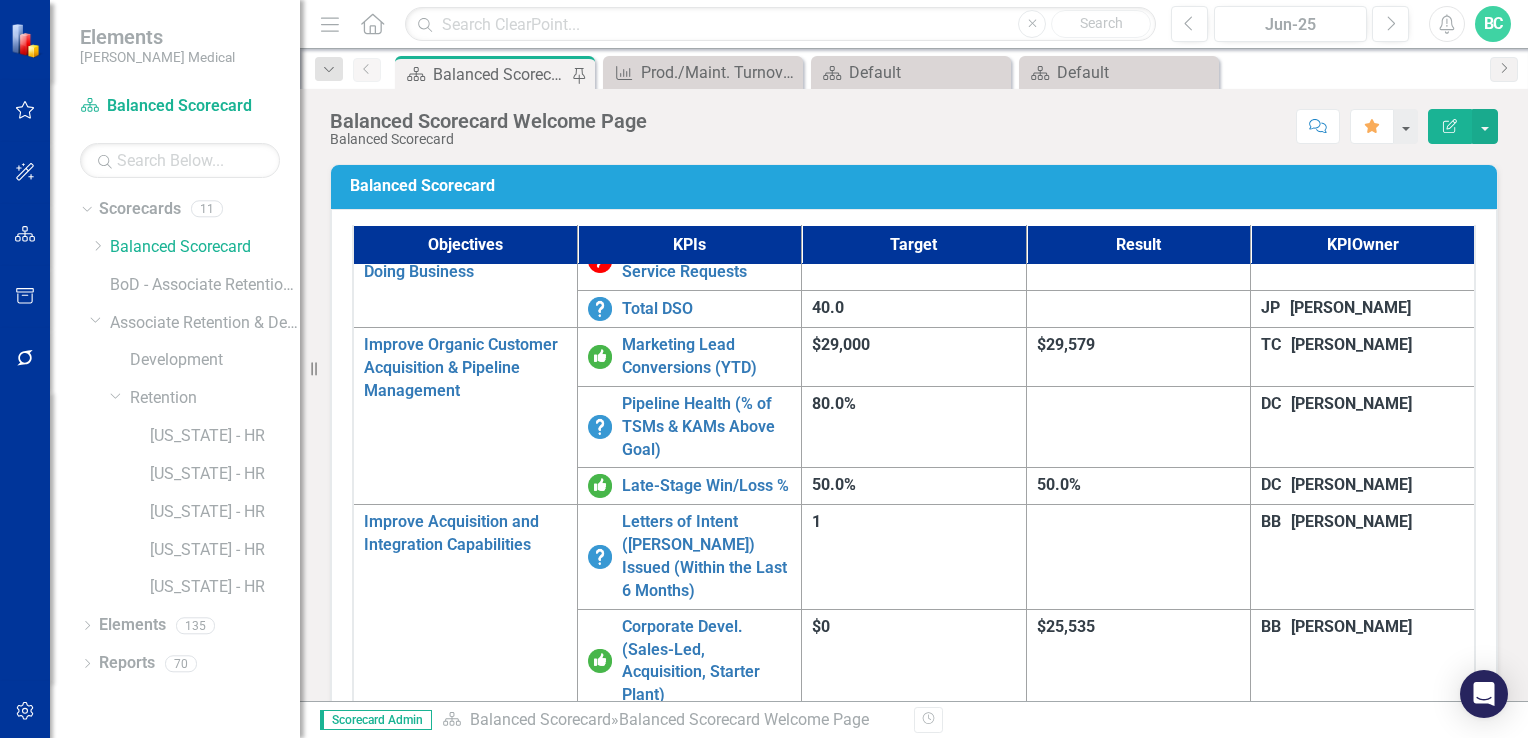 click on "Prod./Maint. Turnover" at bounding box center [706, 1462] 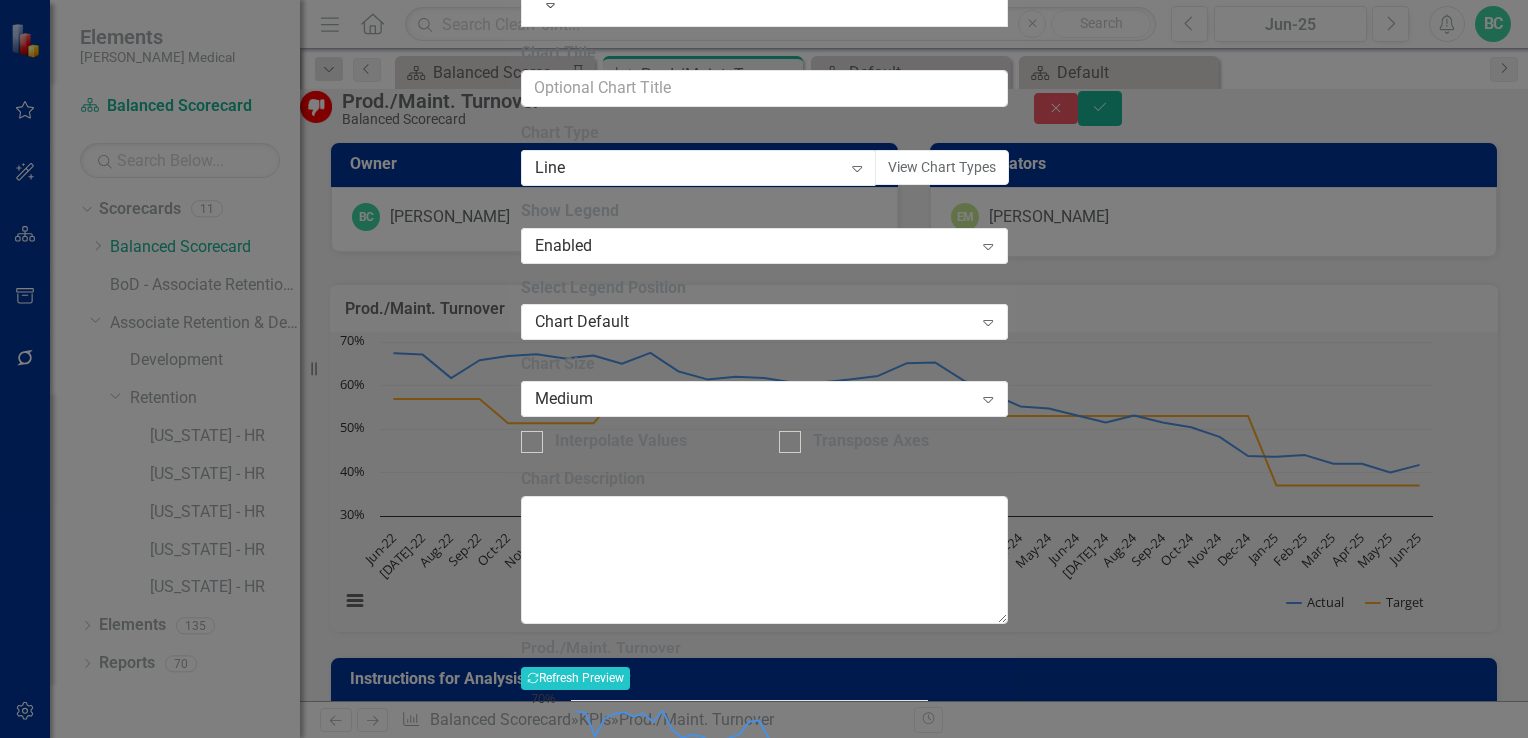 click on "Close" 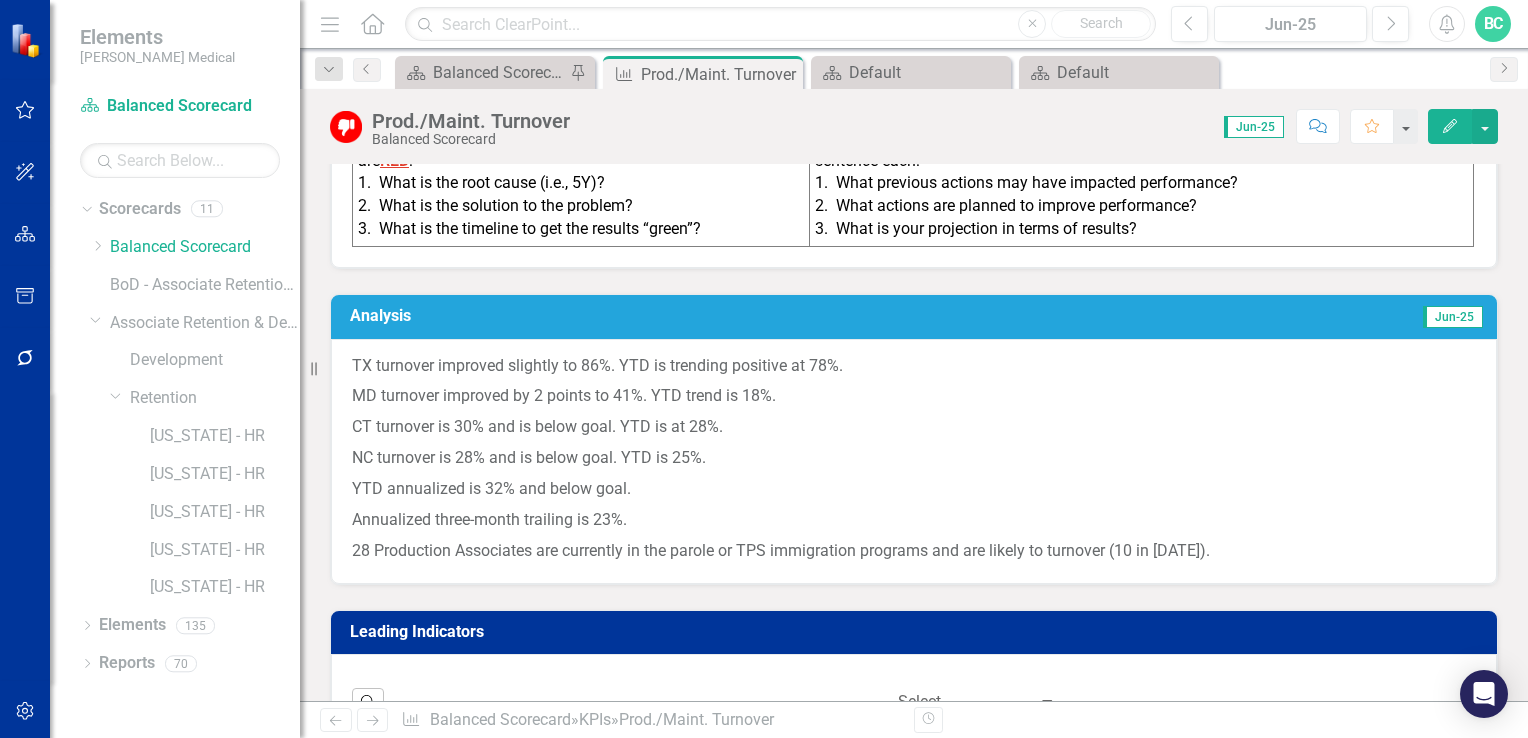 scroll, scrollTop: 656, scrollLeft: 0, axis: vertical 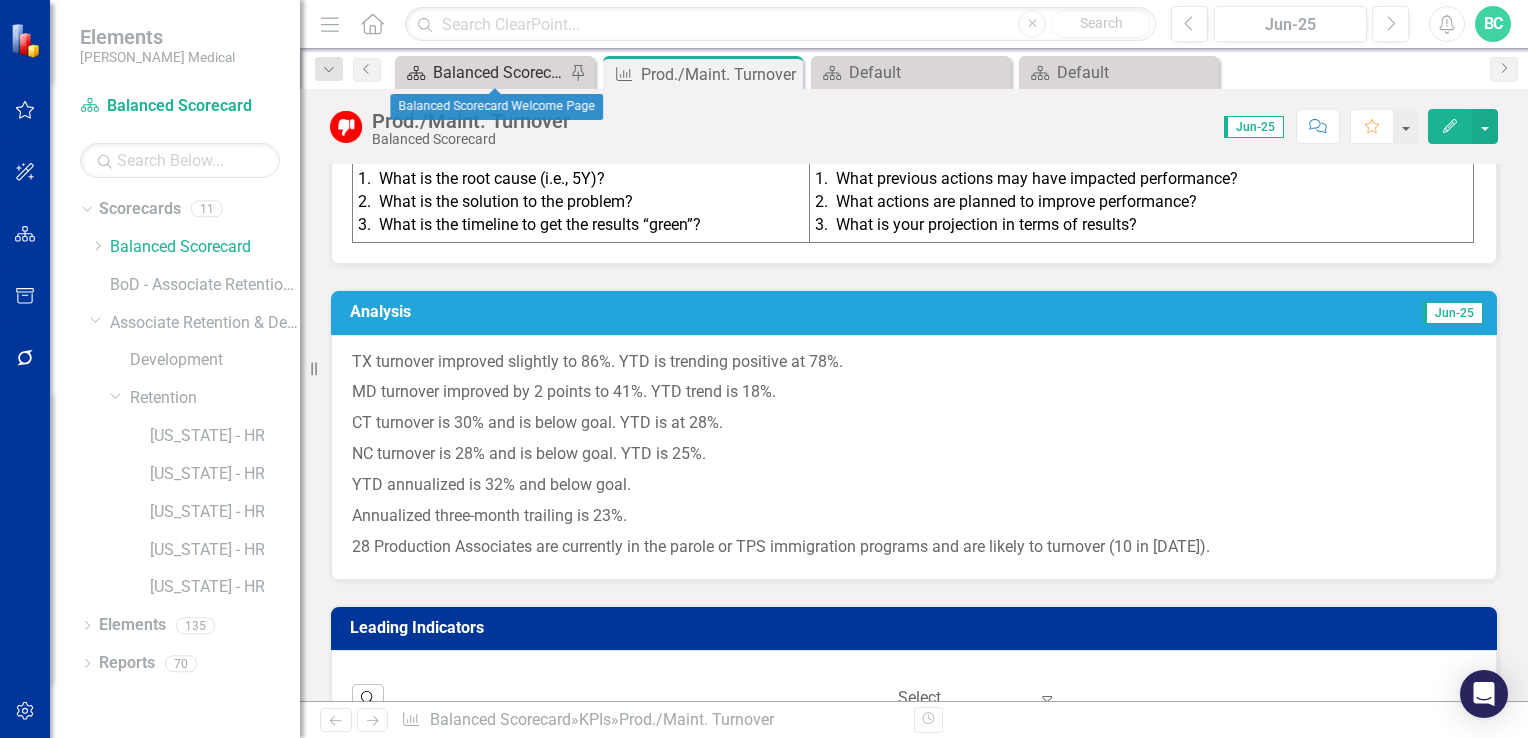 click on "Balanced Scorecard Welcome Page" at bounding box center [499, 72] 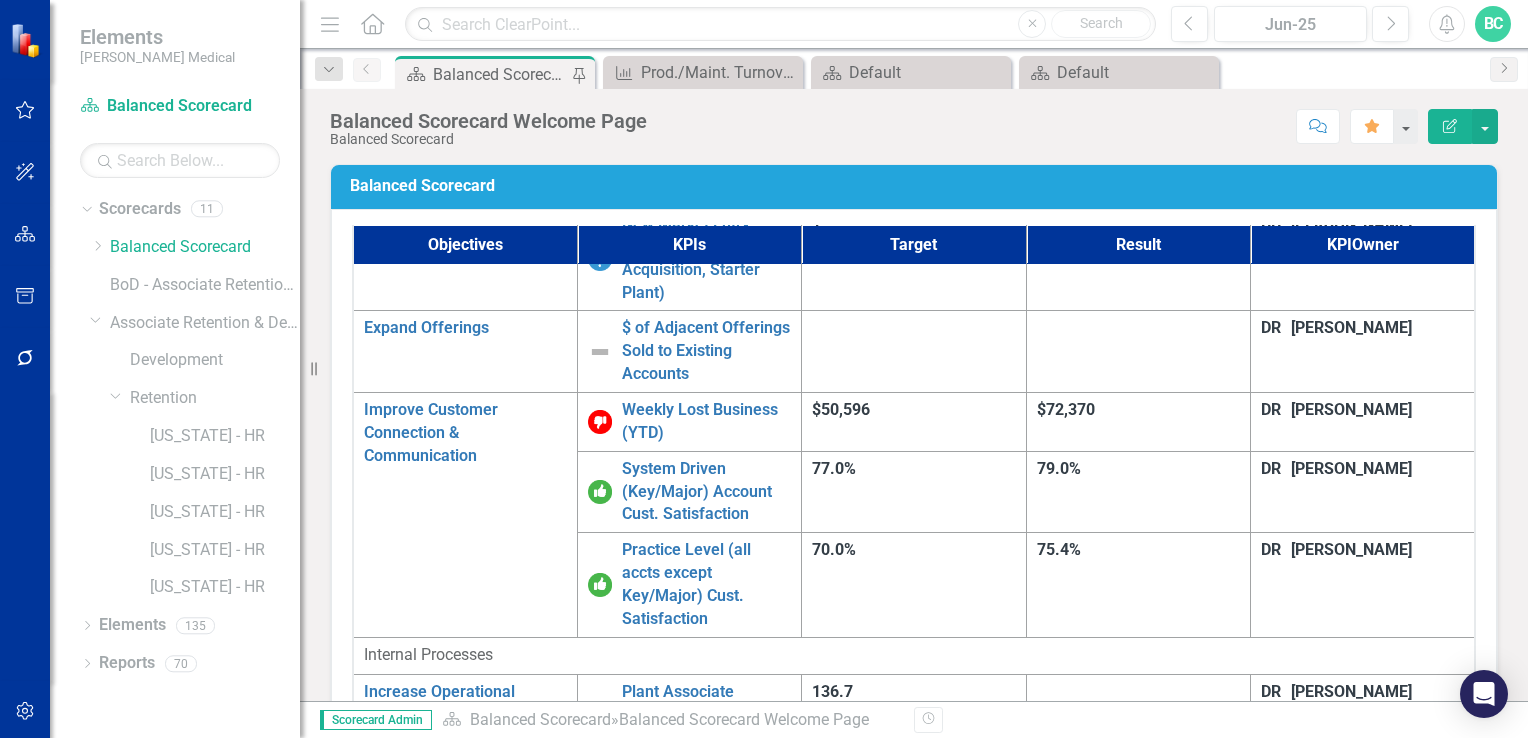 scroll, scrollTop: 607, scrollLeft: 0, axis: vertical 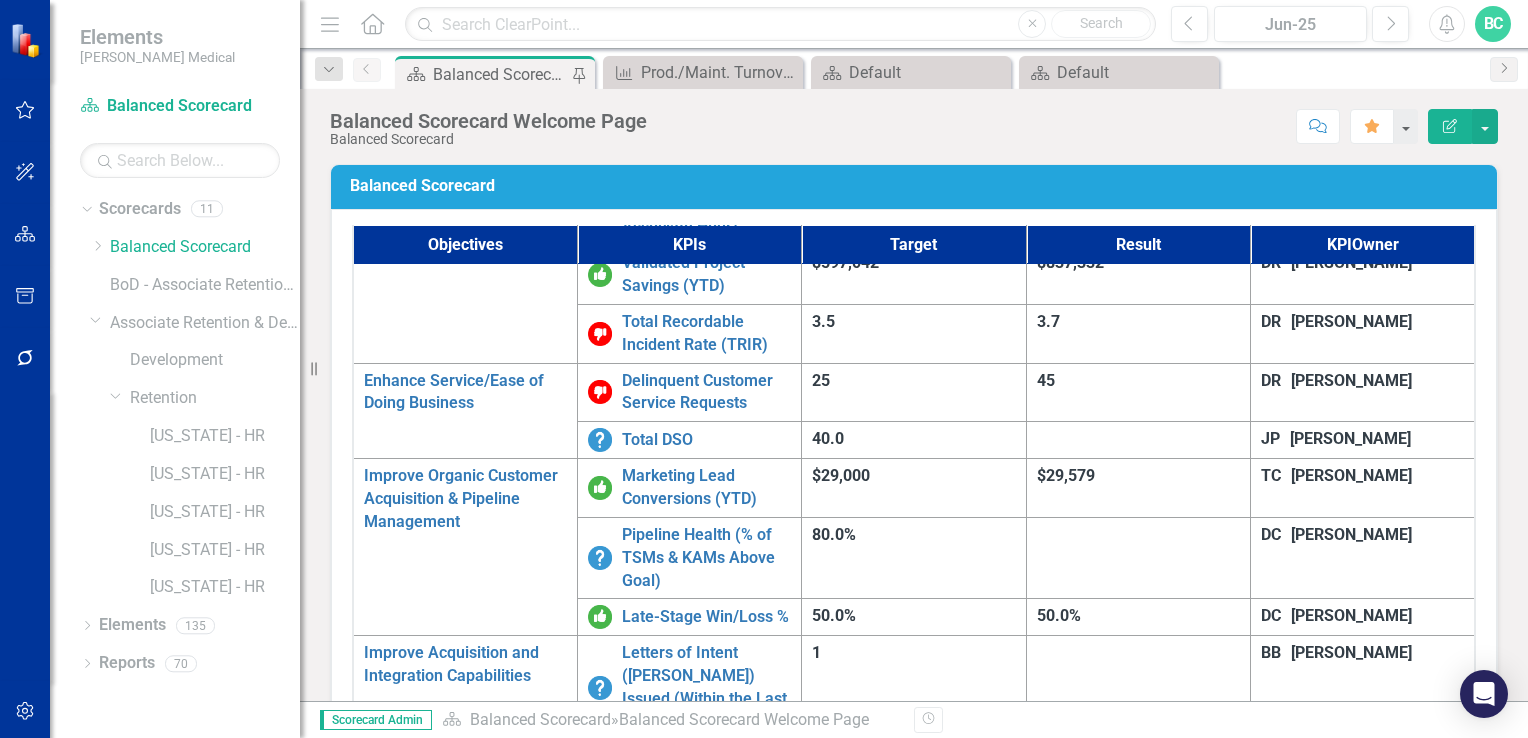 click on "Overall Associate Turnover" at bounding box center (706, 1446) 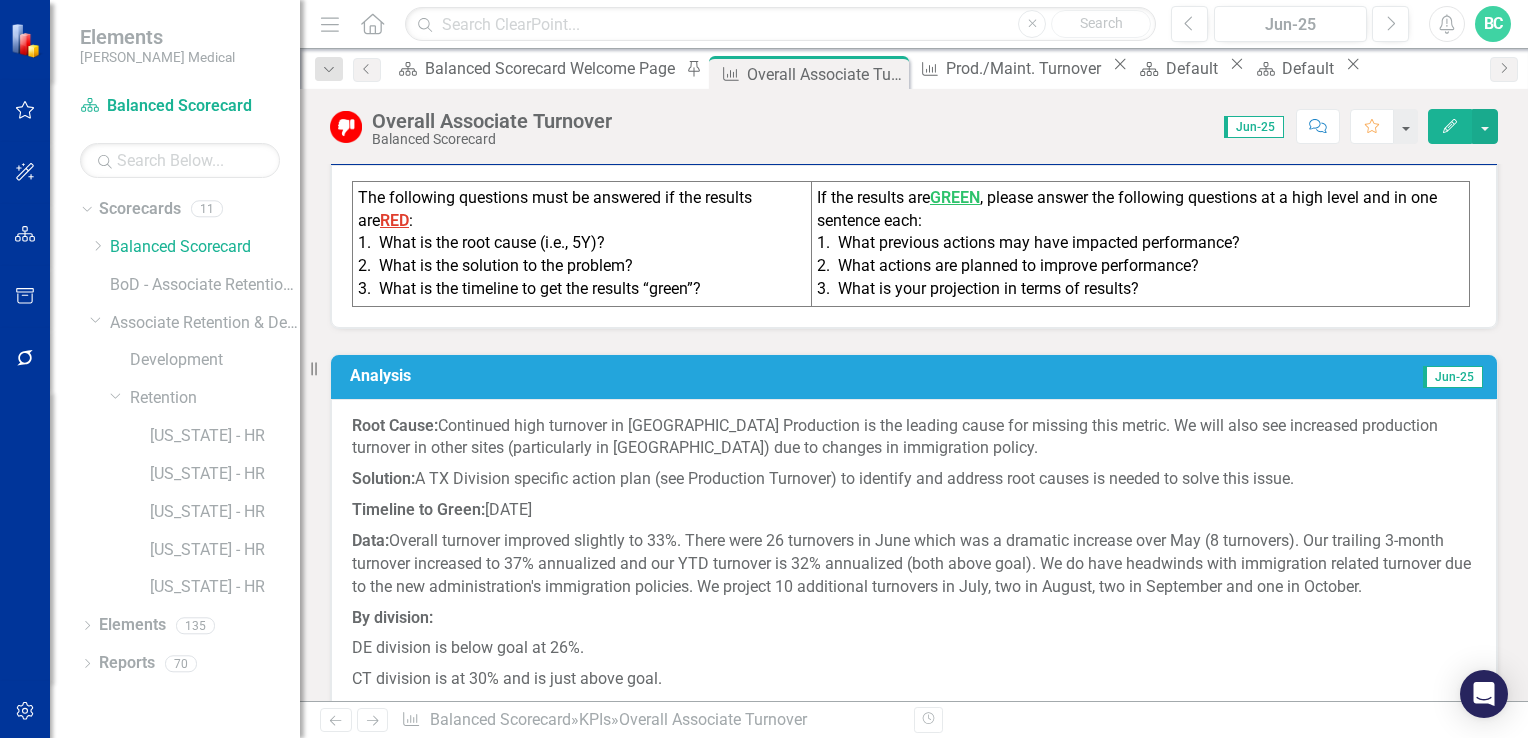scroll, scrollTop: 596, scrollLeft: 0, axis: vertical 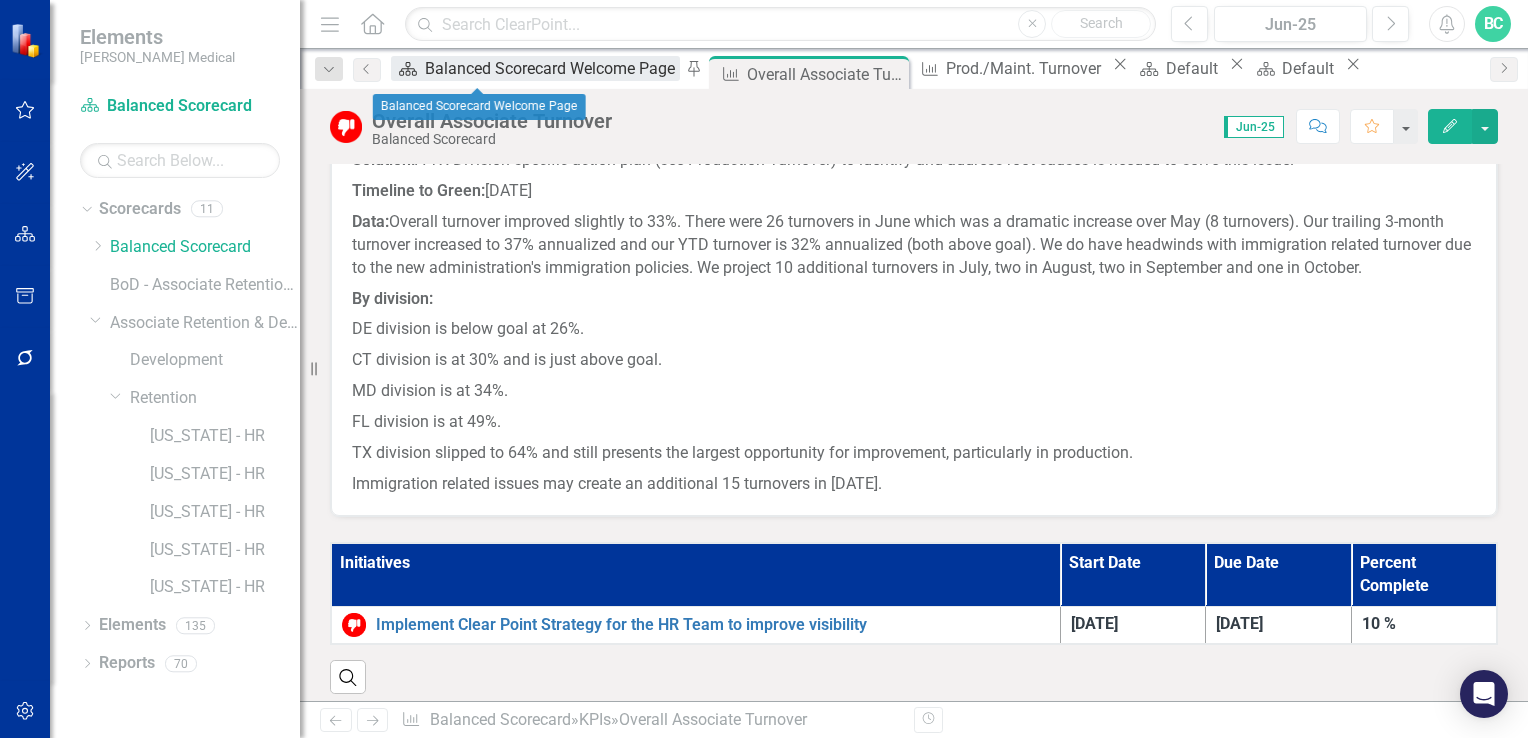 click on "Balanced Scorecard Welcome Page" at bounding box center (552, 68) 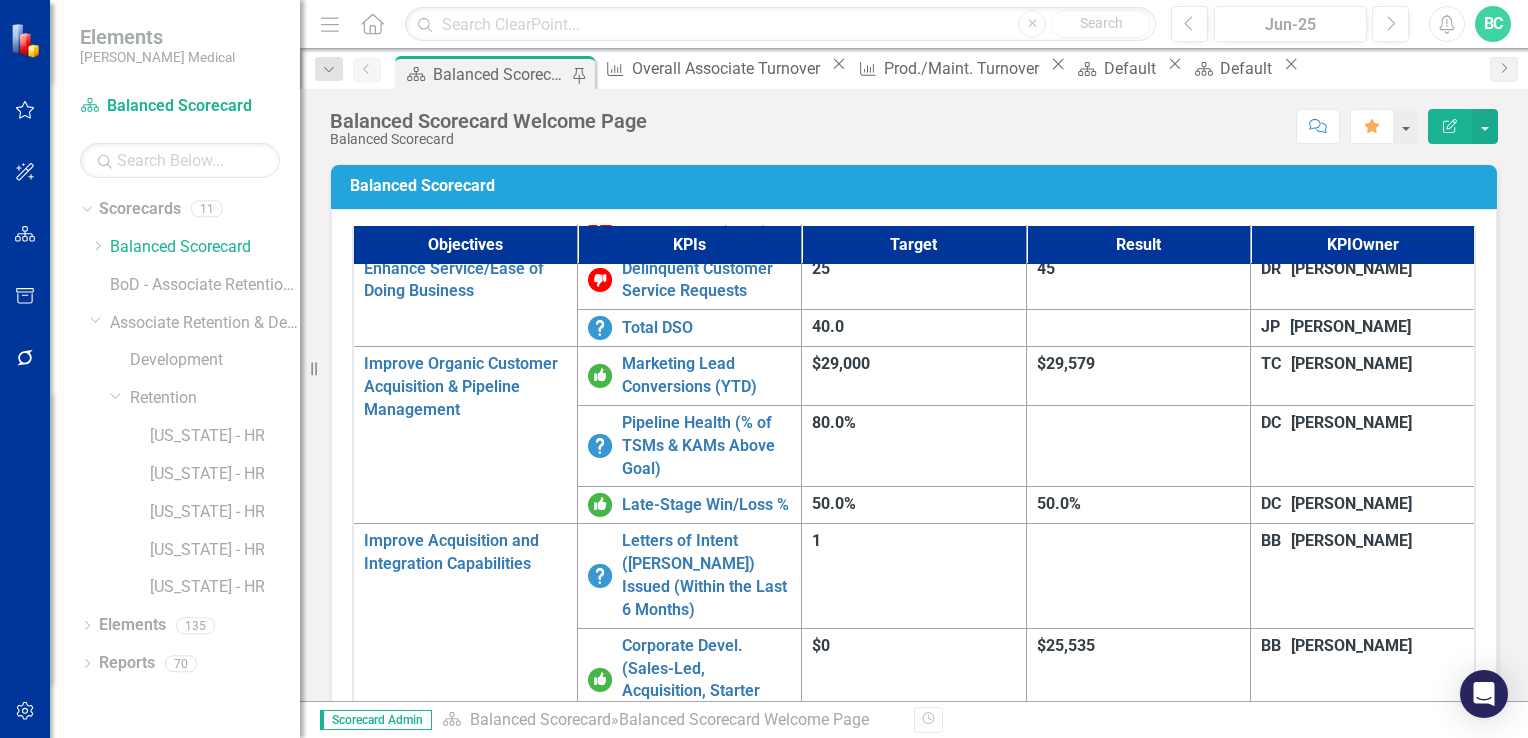 scroll, scrollTop: 1256, scrollLeft: 0, axis: vertical 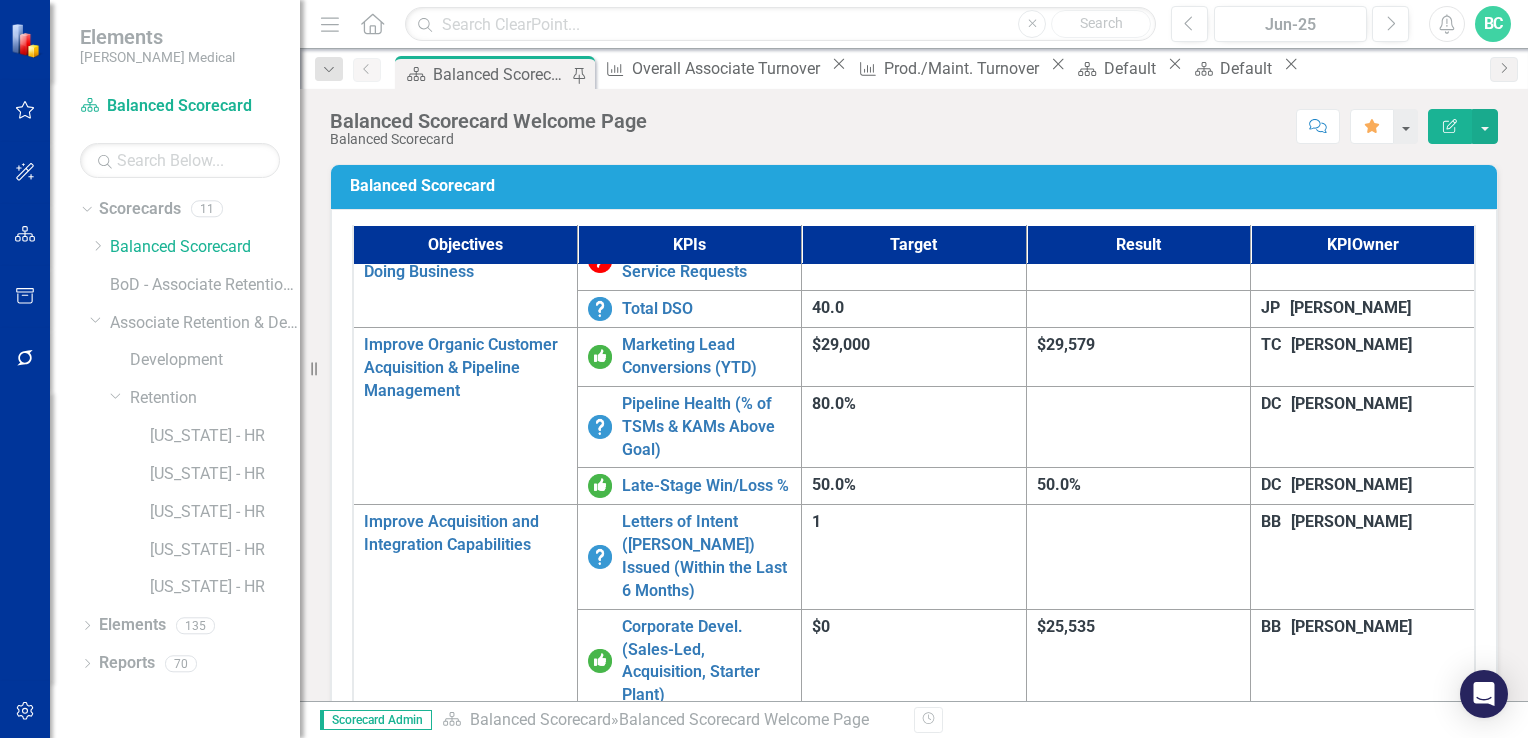 click on "Service Turnover" at bounding box center (706, 1421) 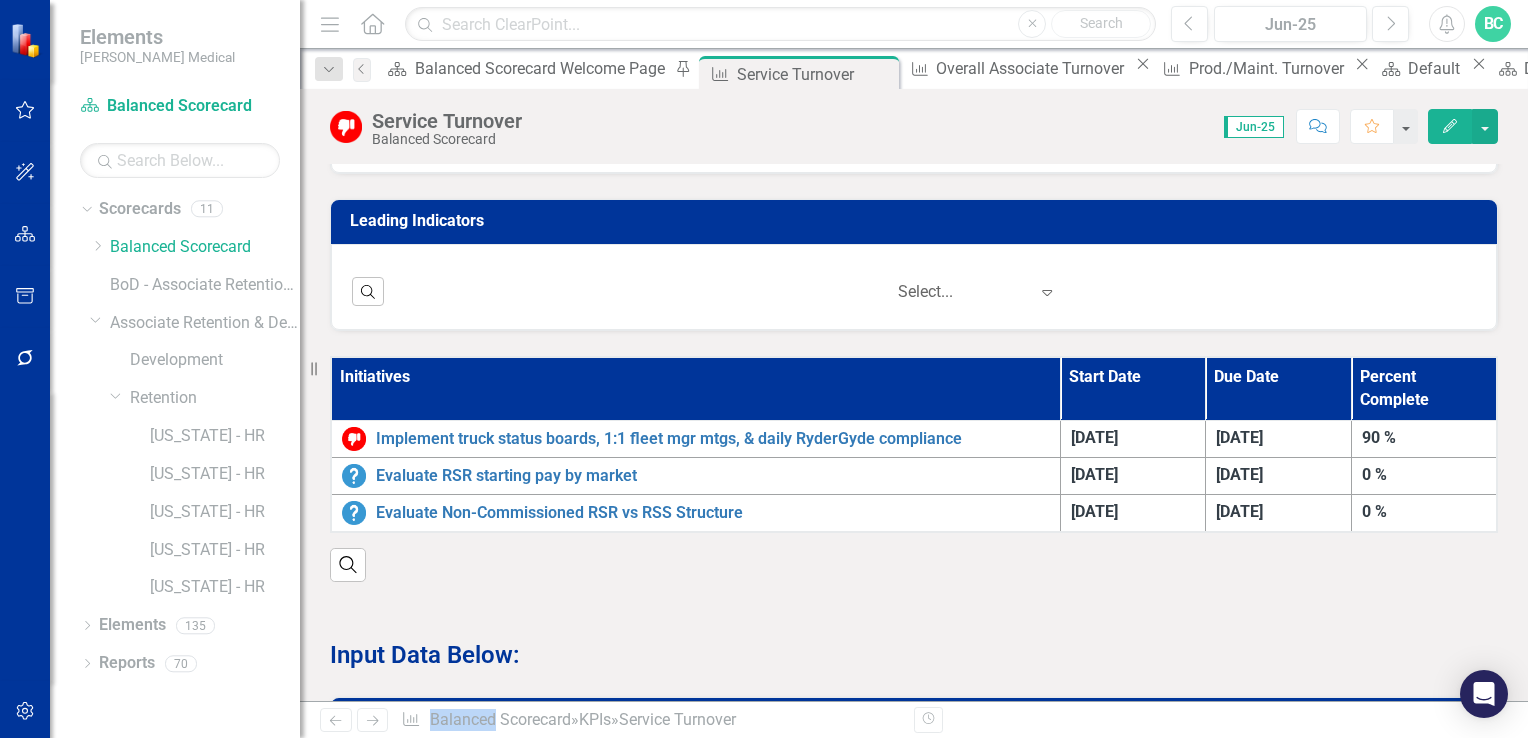scroll, scrollTop: 1098, scrollLeft: 0, axis: vertical 